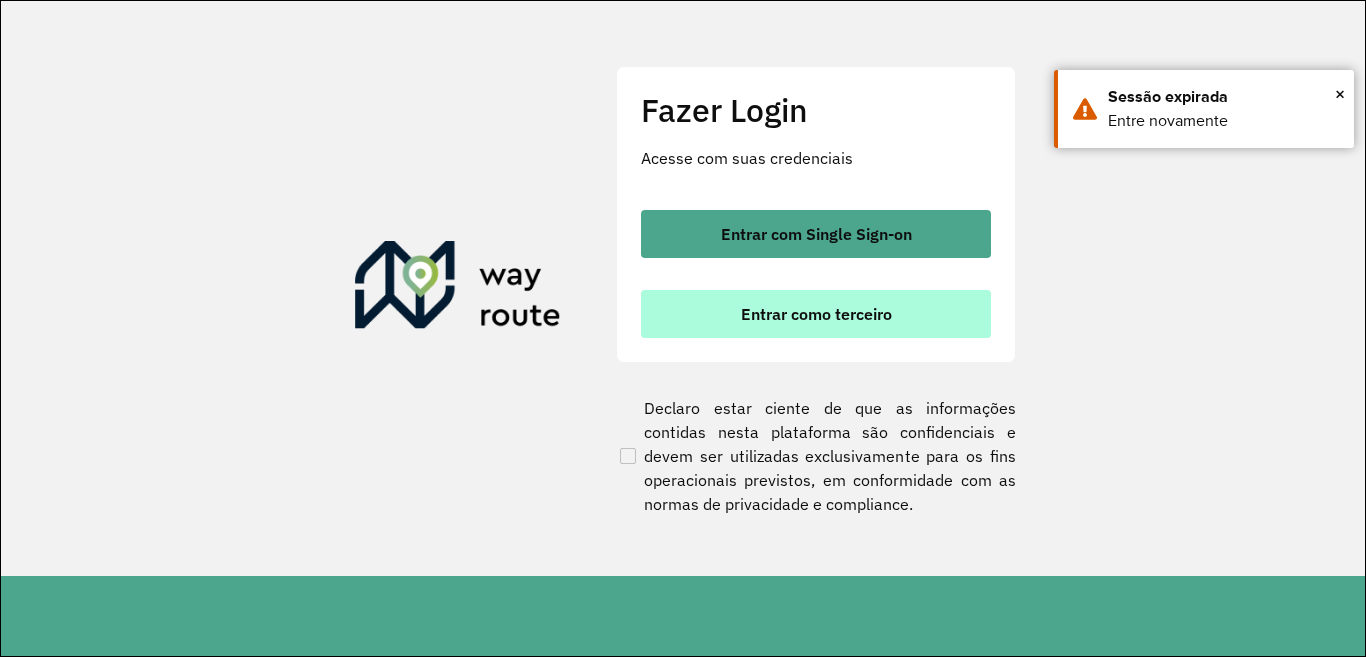 scroll, scrollTop: 0, scrollLeft: 0, axis: both 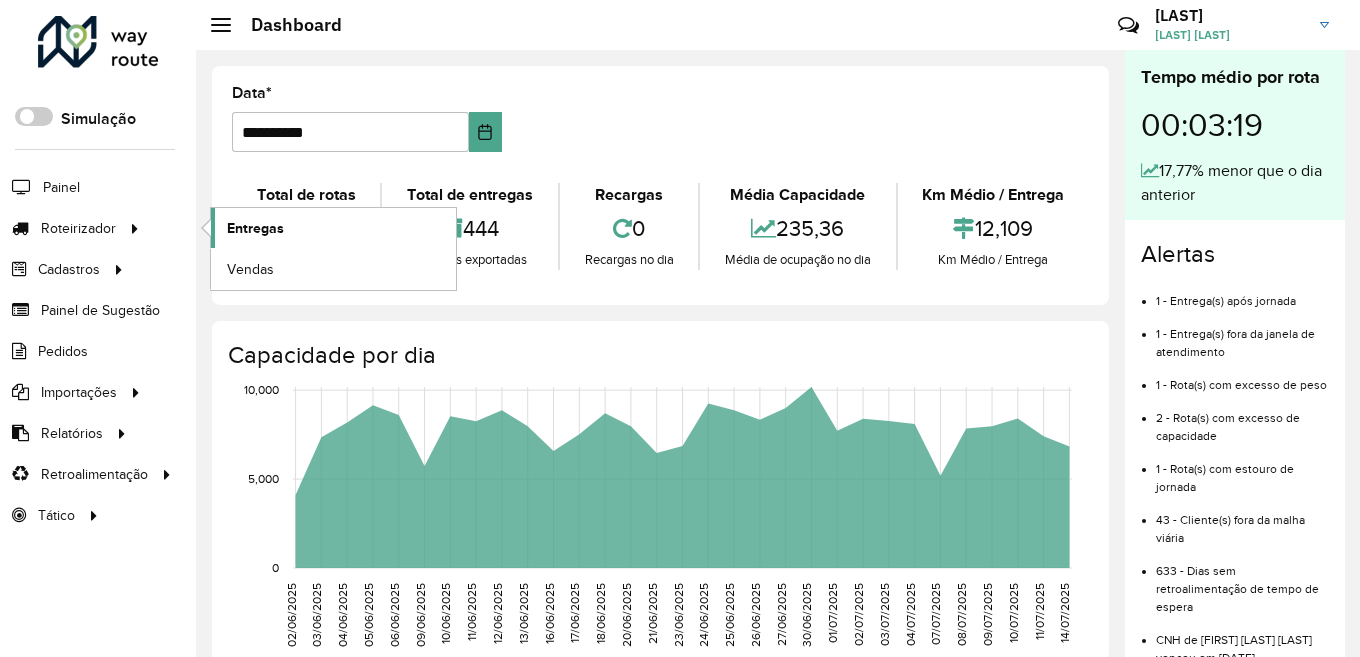 click on "Entregas" 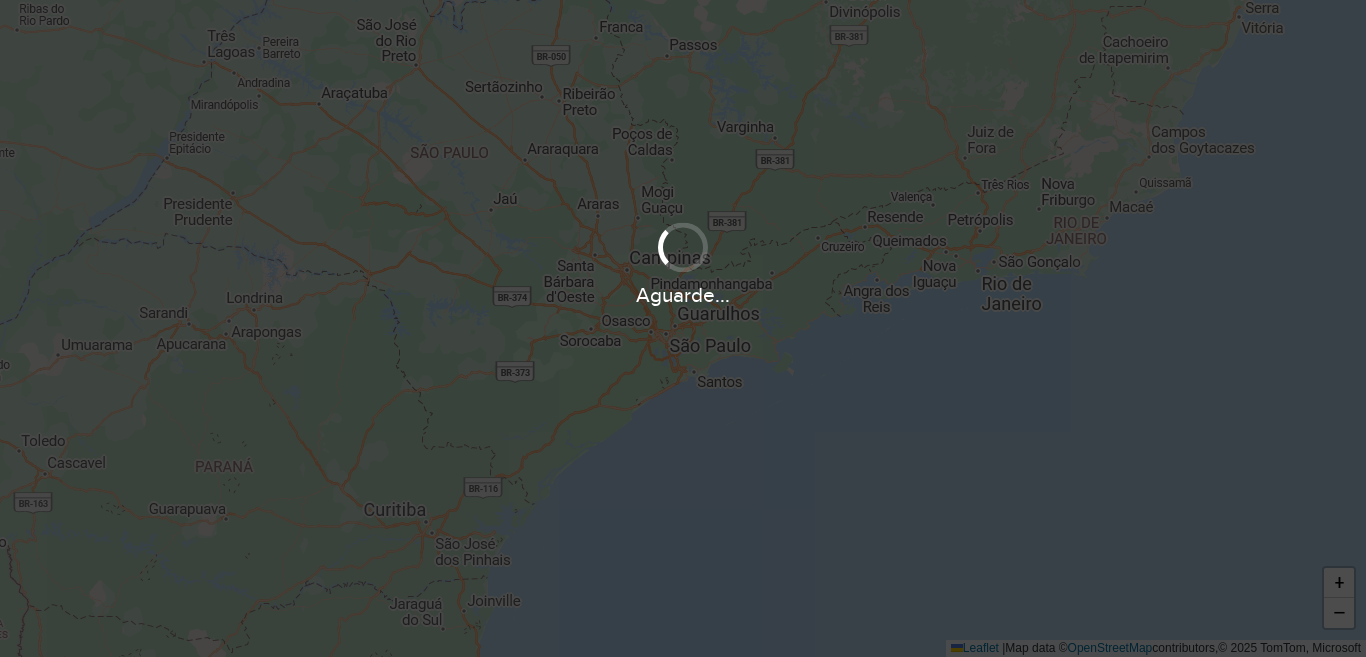 scroll, scrollTop: 0, scrollLeft: 0, axis: both 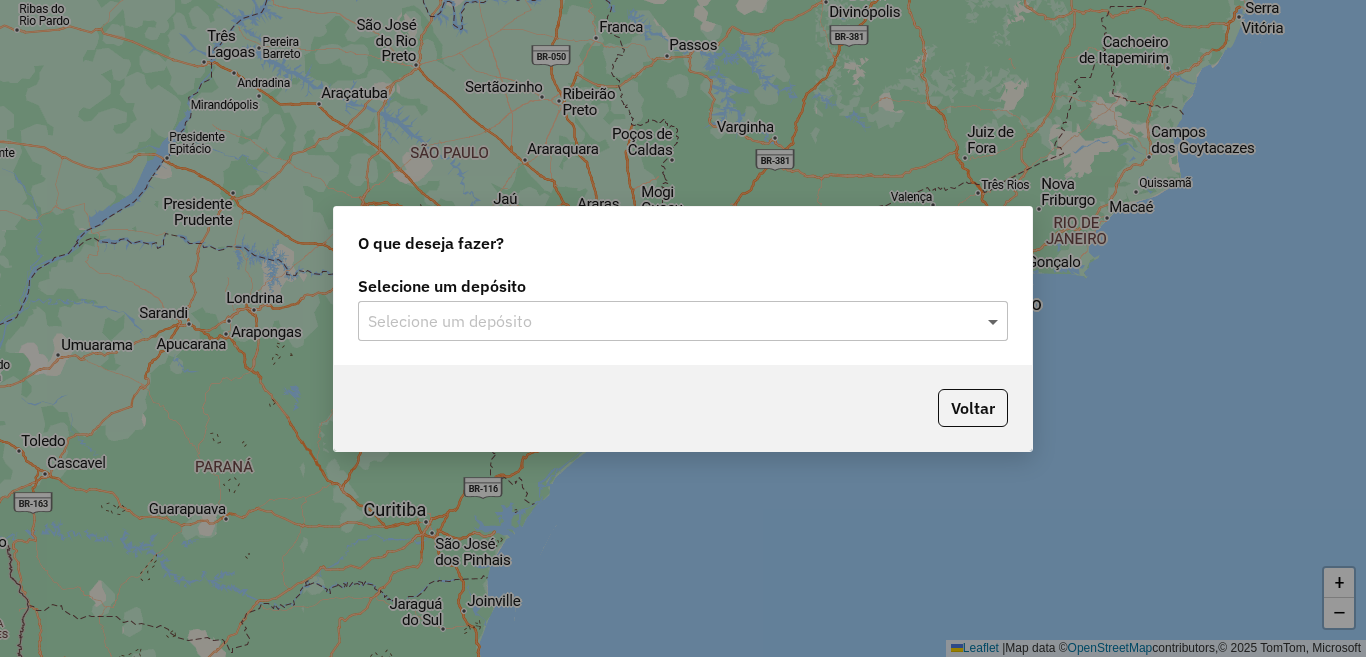 click 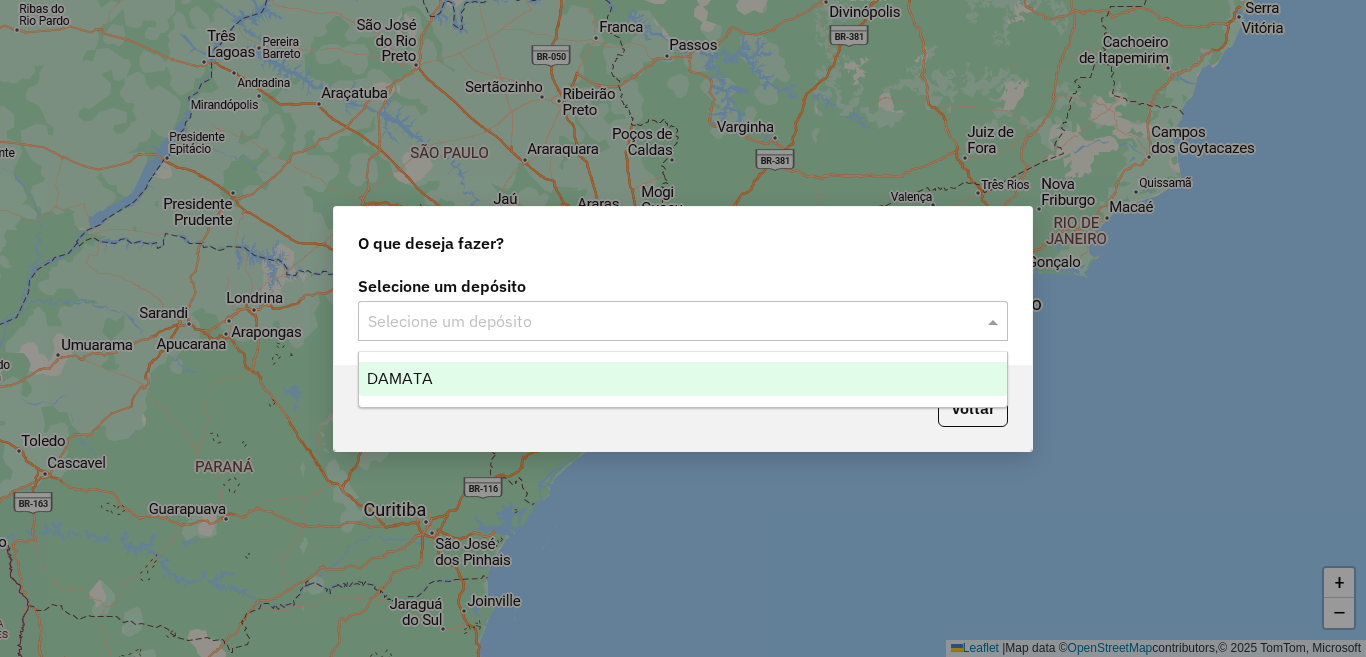 click on "DAMATA" at bounding box center [683, 379] 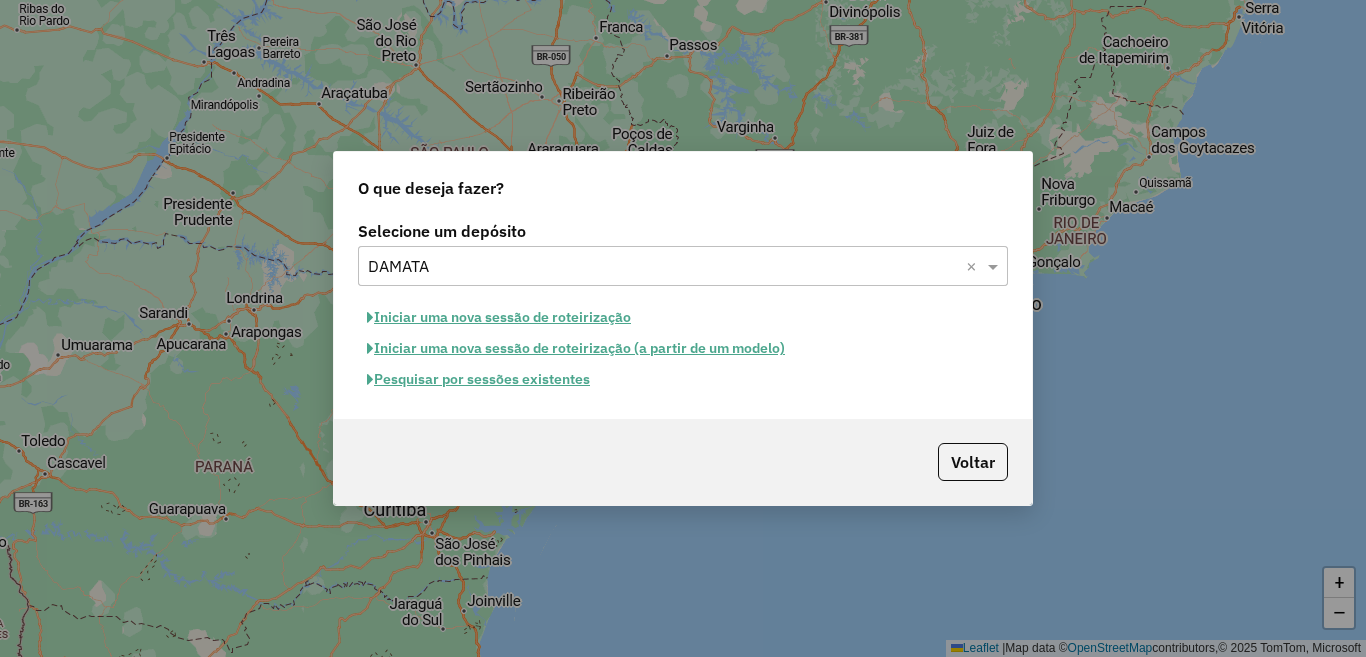 click on "Pesquisar por sessões existentes" 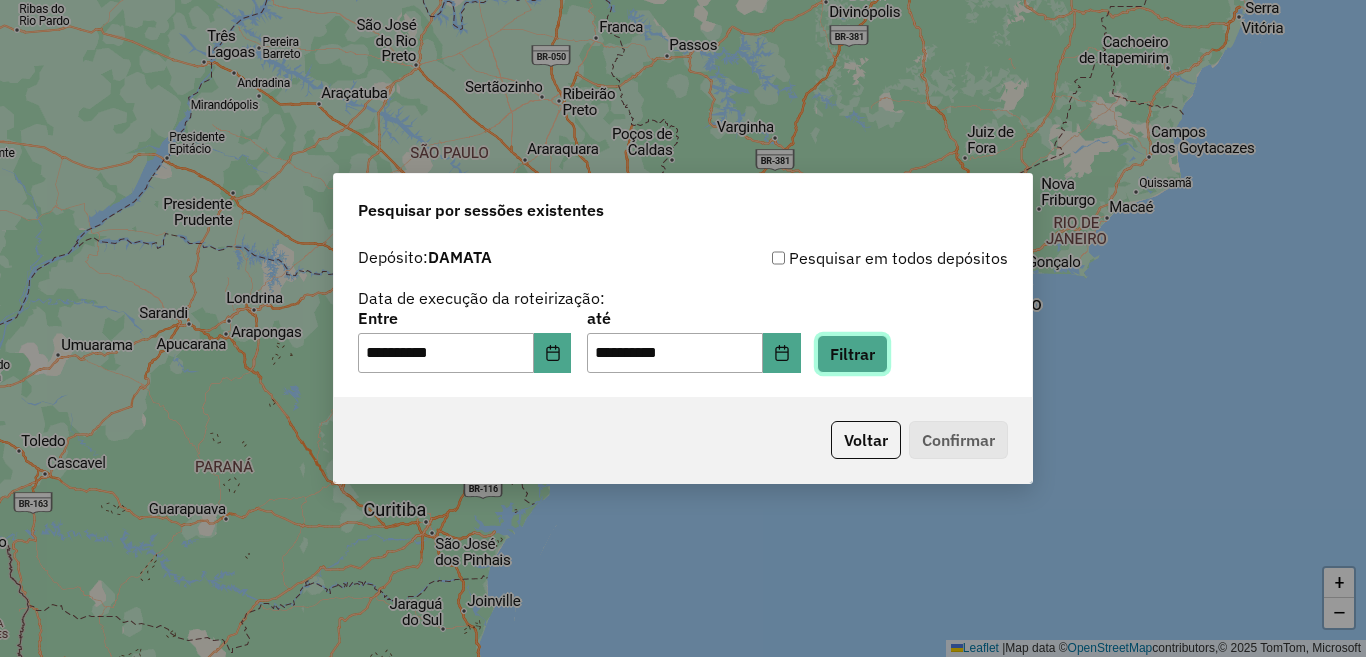 click on "Filtrar" 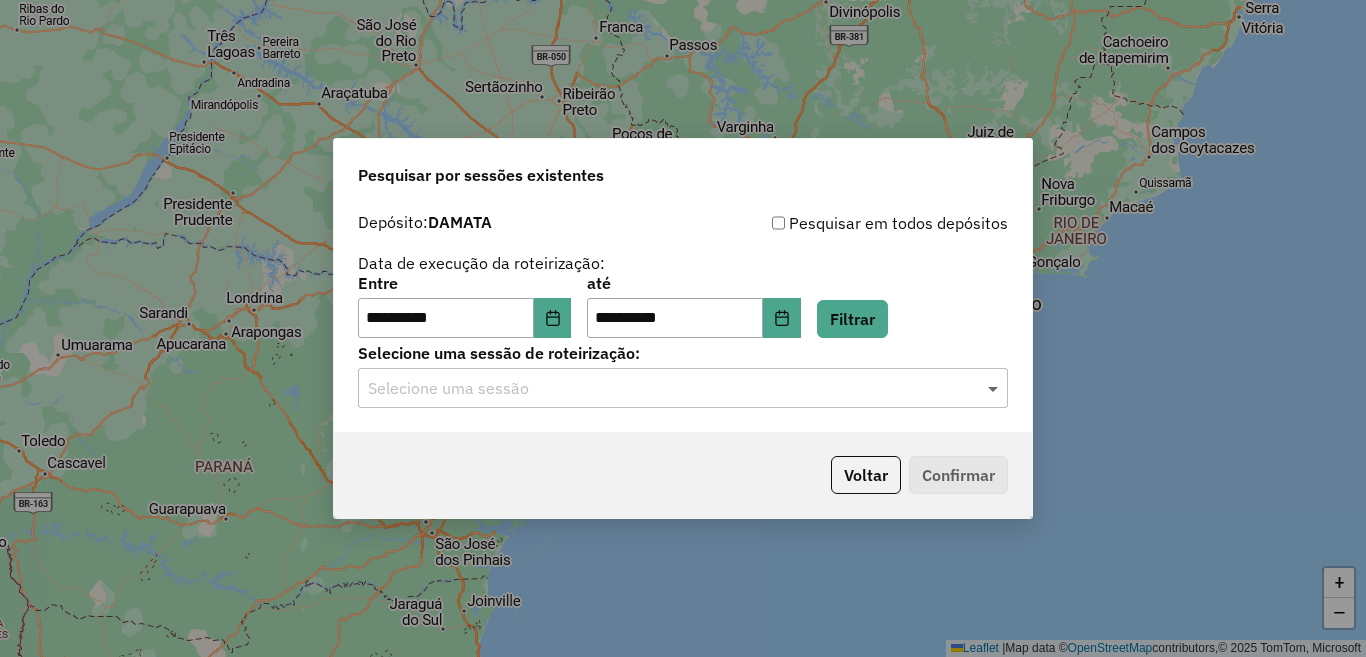 click 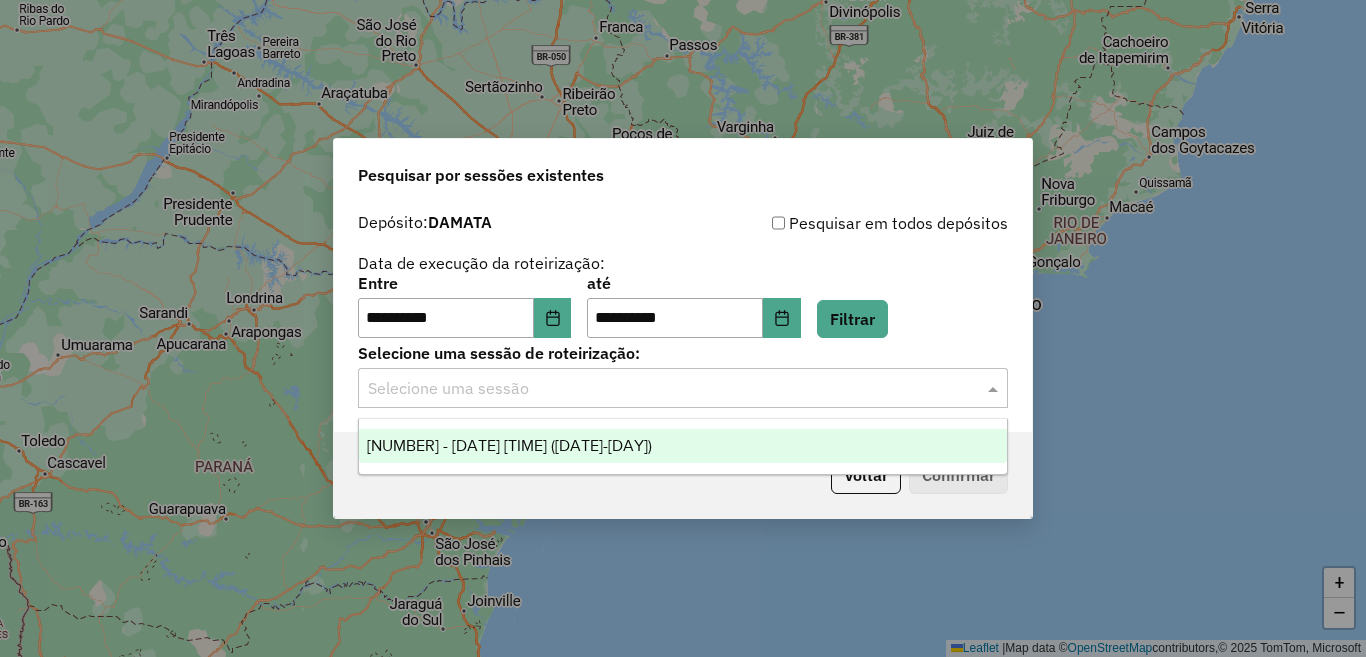 click on "964114 - 14/07/2025 17:36 (14/07/25-SEGUNDA)" at bounding box center (509, 445) 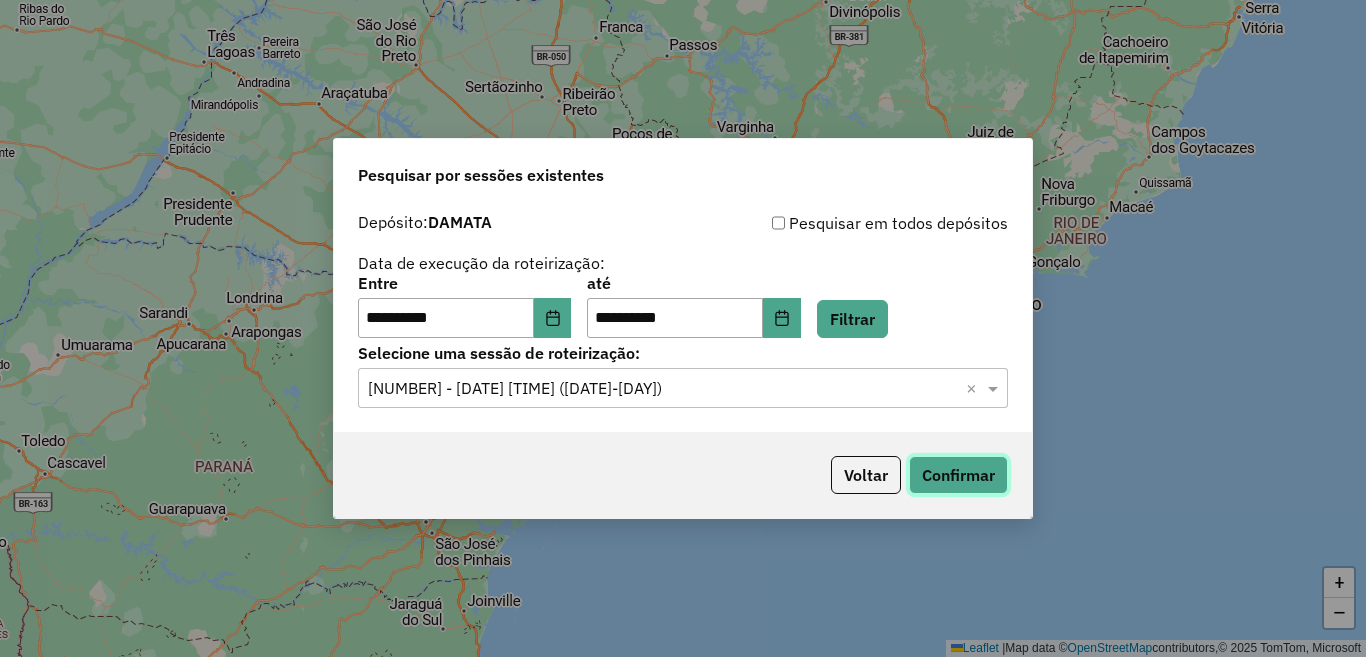 click on "Confirmar" 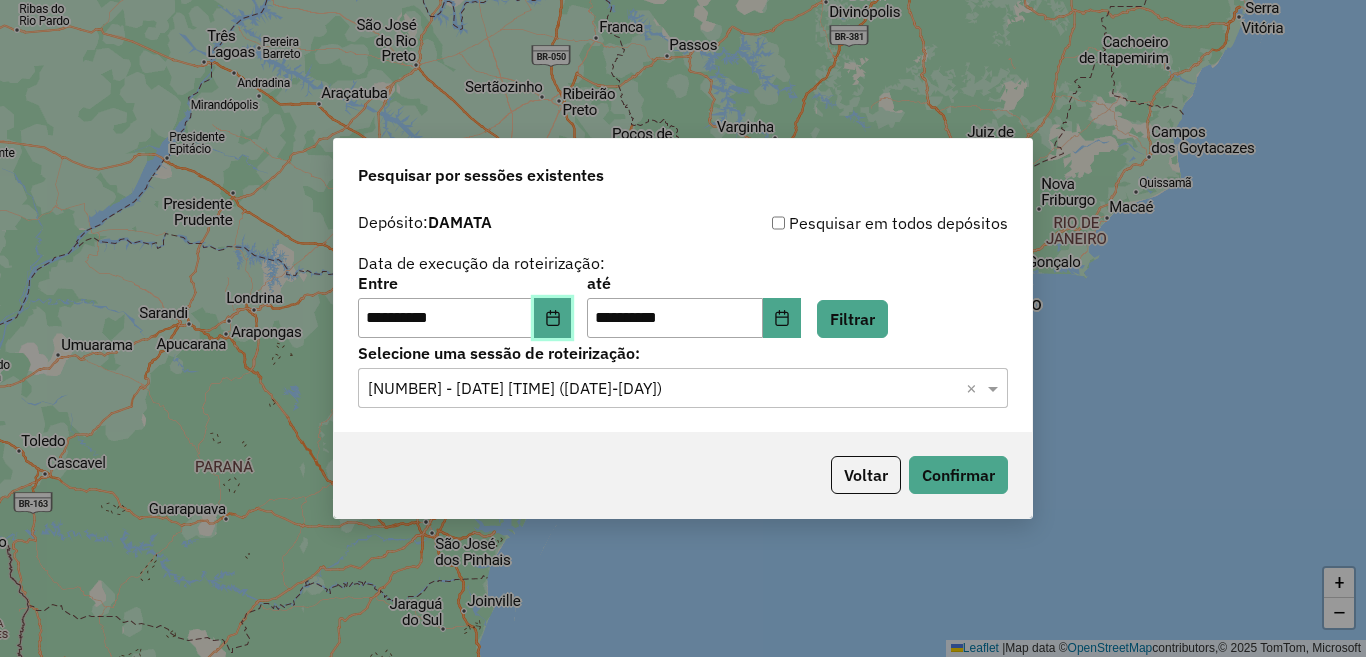 click 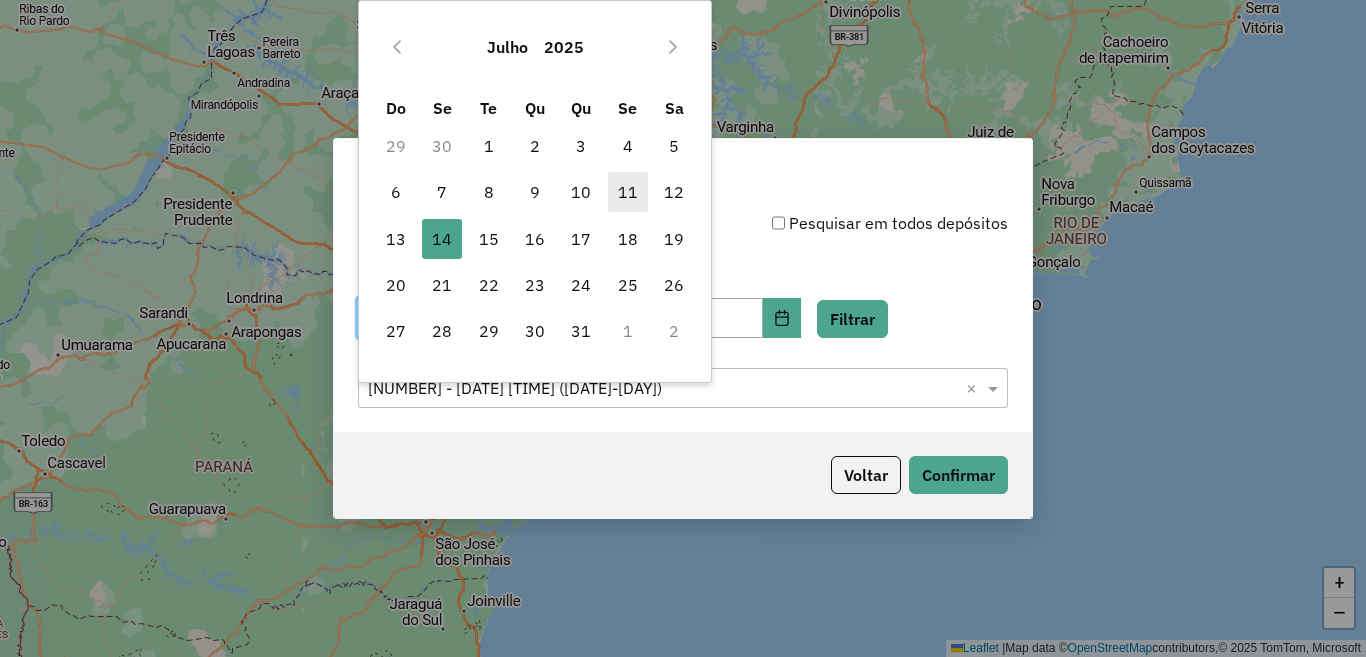 click on "11" at bounding box center [628, 192] 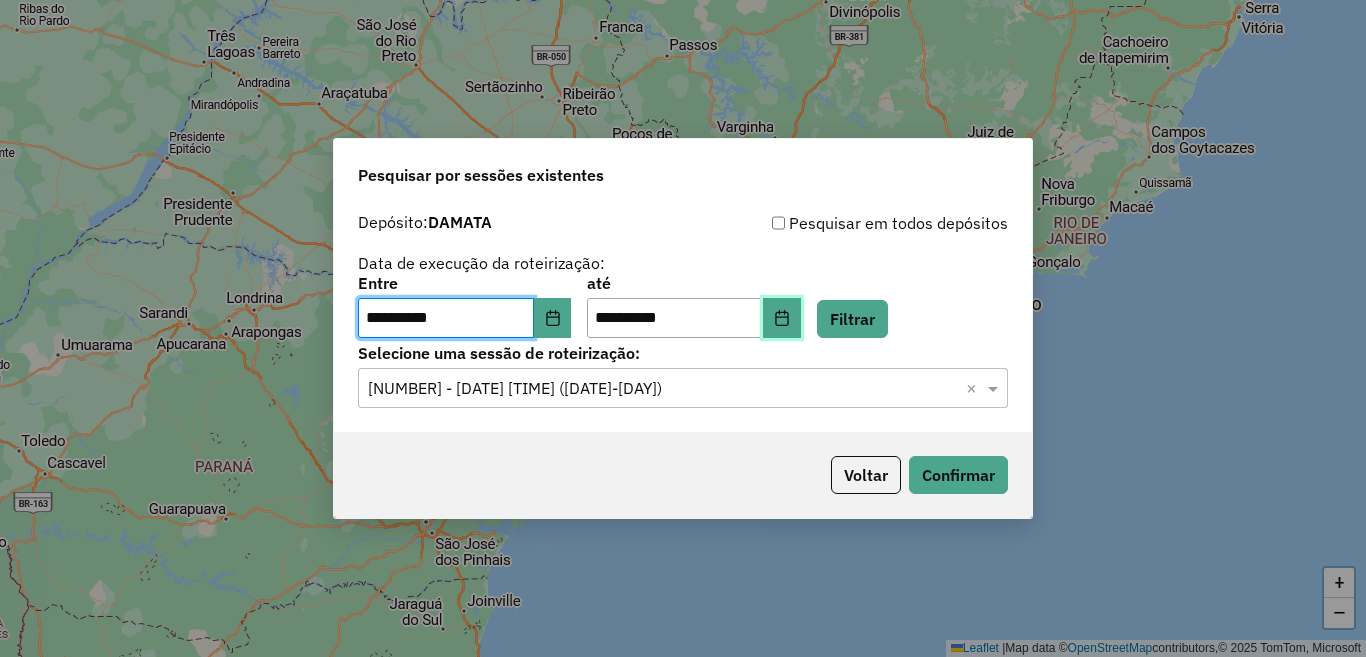 click at bounding box center (782, 318) 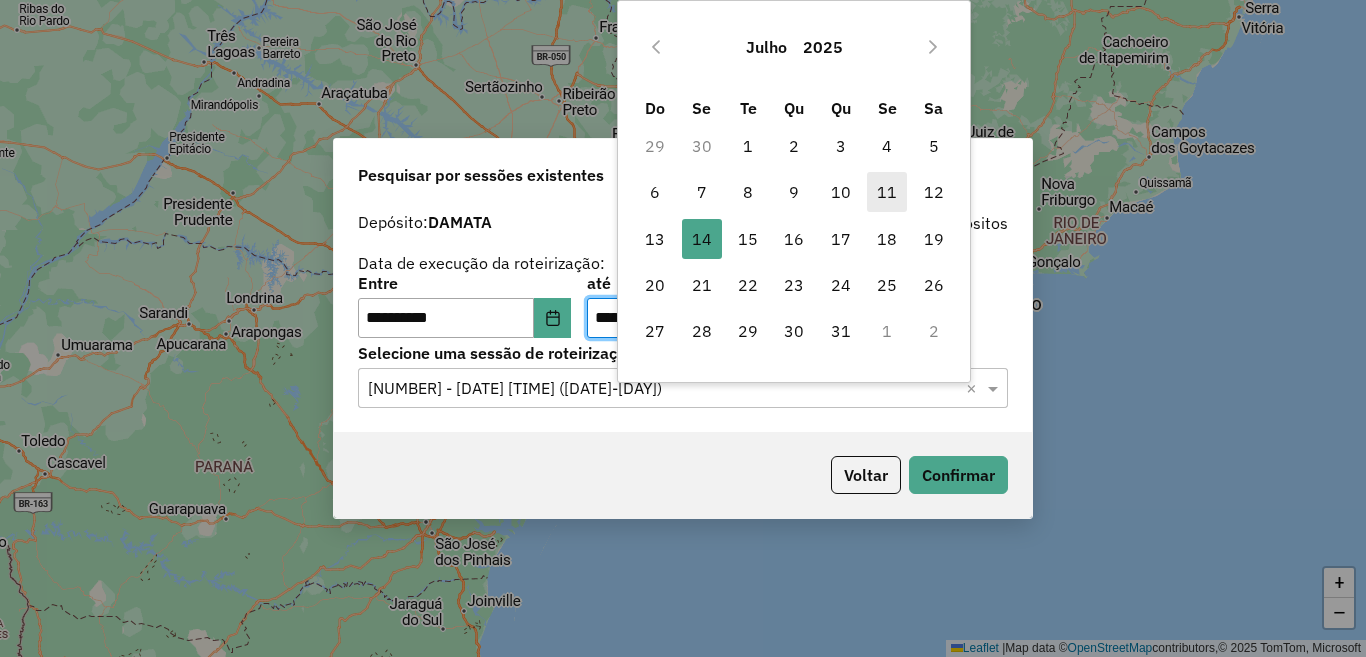 click on "11" at bounding box center (887, 192) 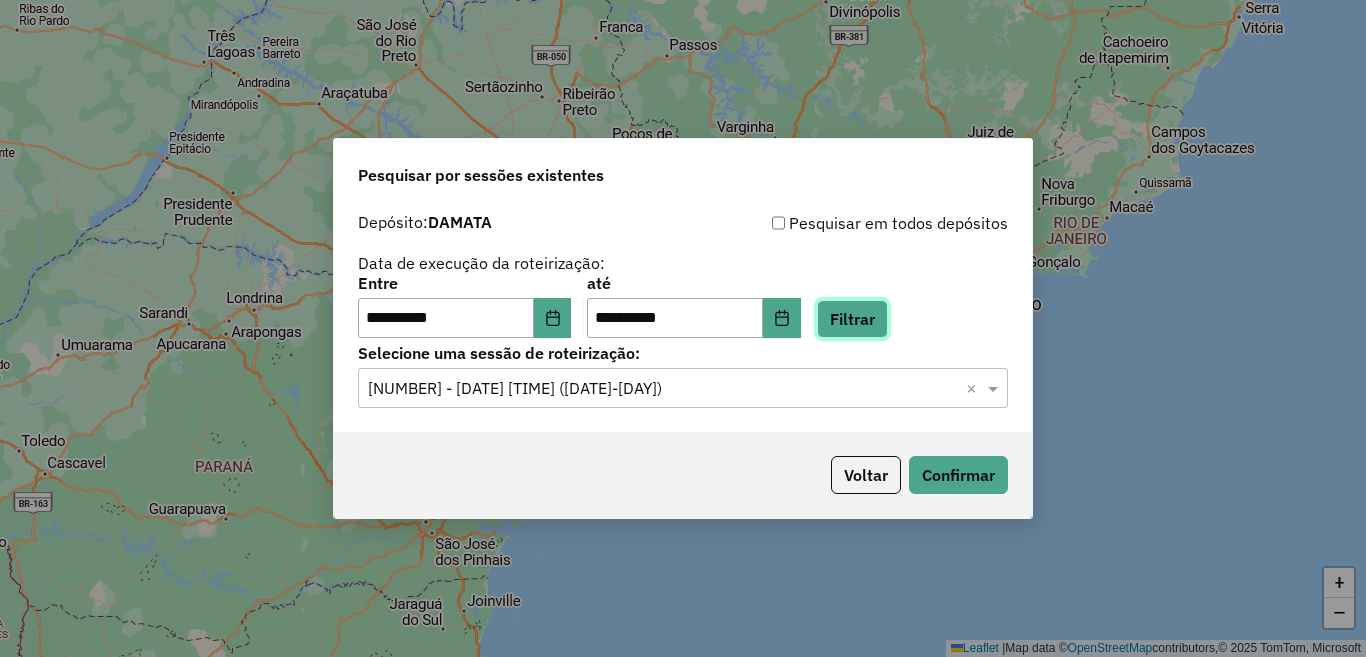 click on "Filtrar" 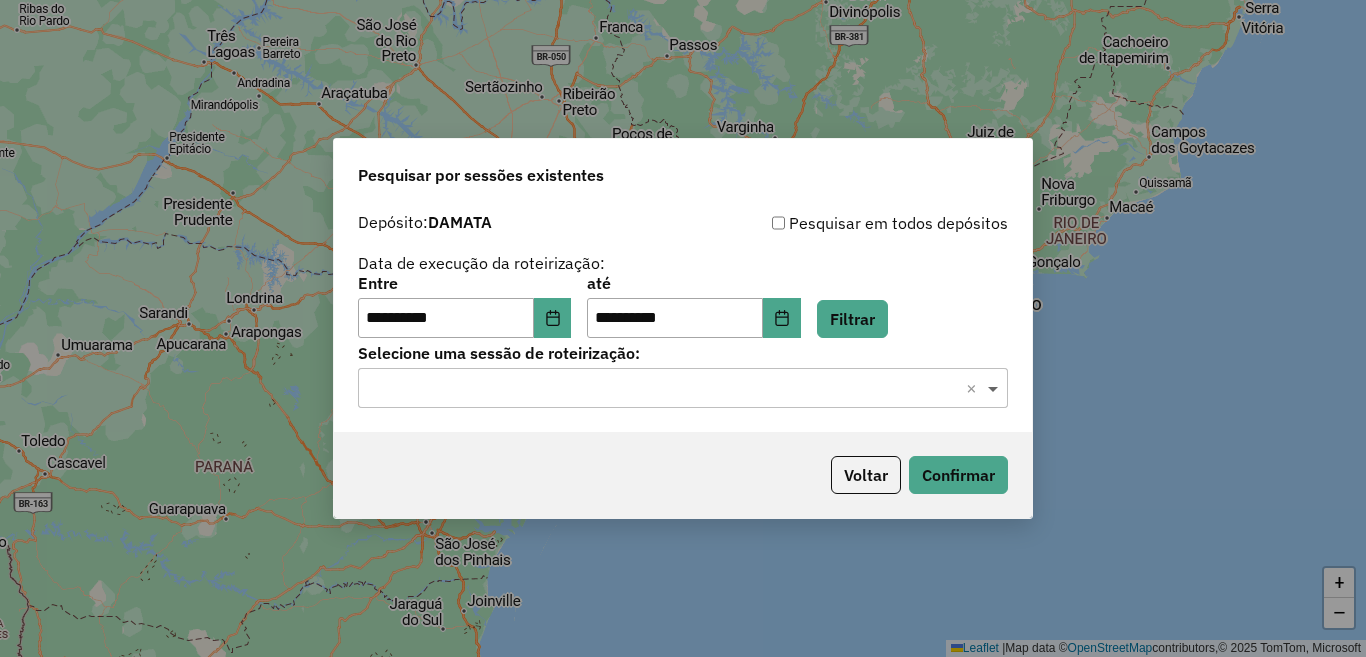 click 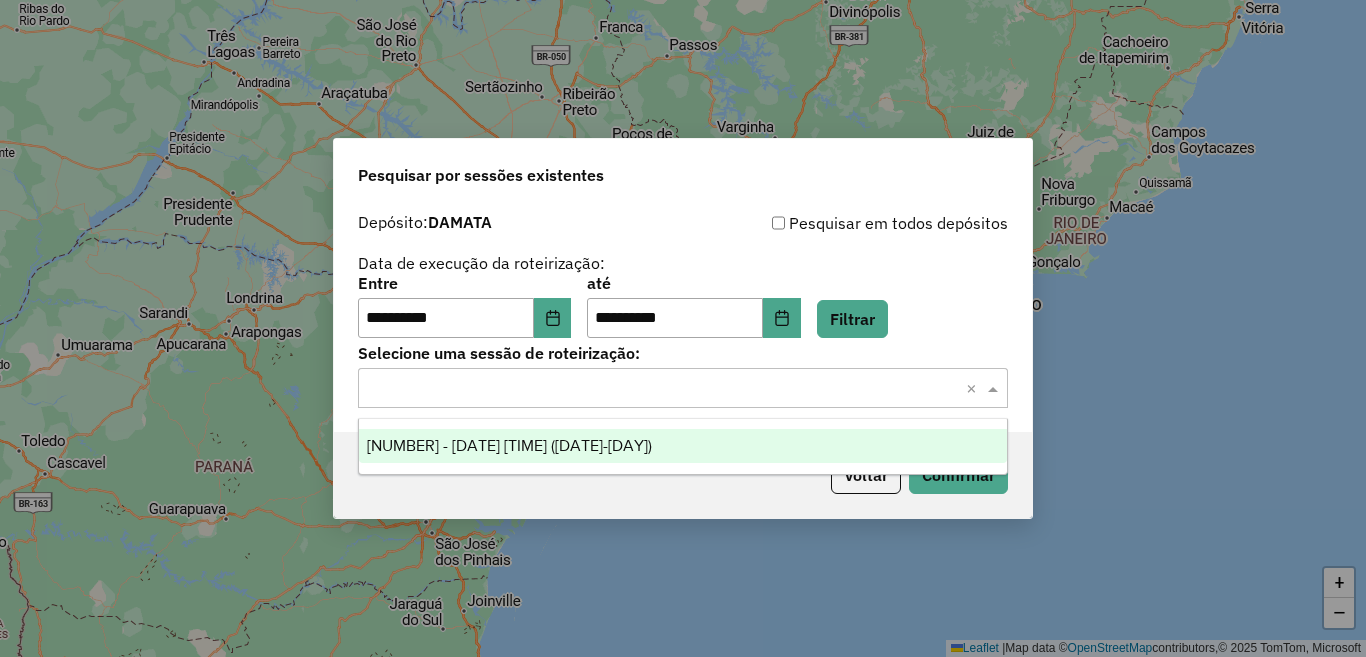 click on "963437 - 11/07/2025 17:41 (11/05/25-SEXTA)" at bounding box center (683, 446) 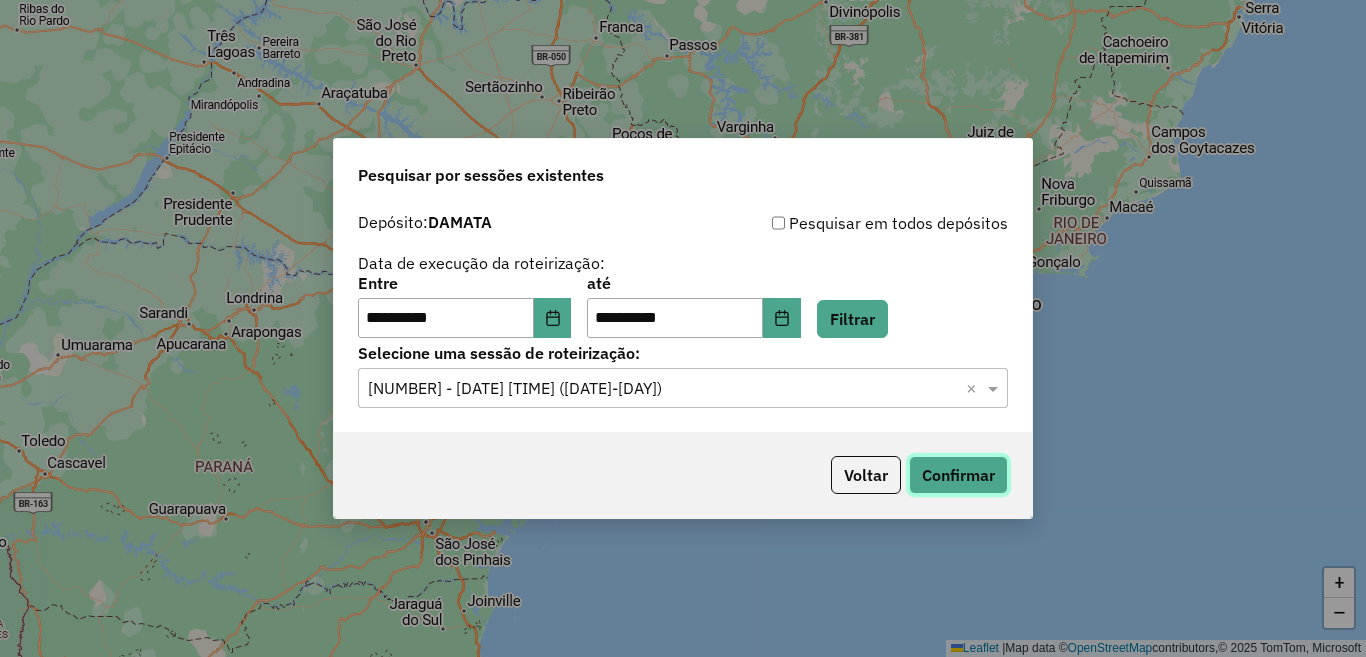 click on "Confirmar" 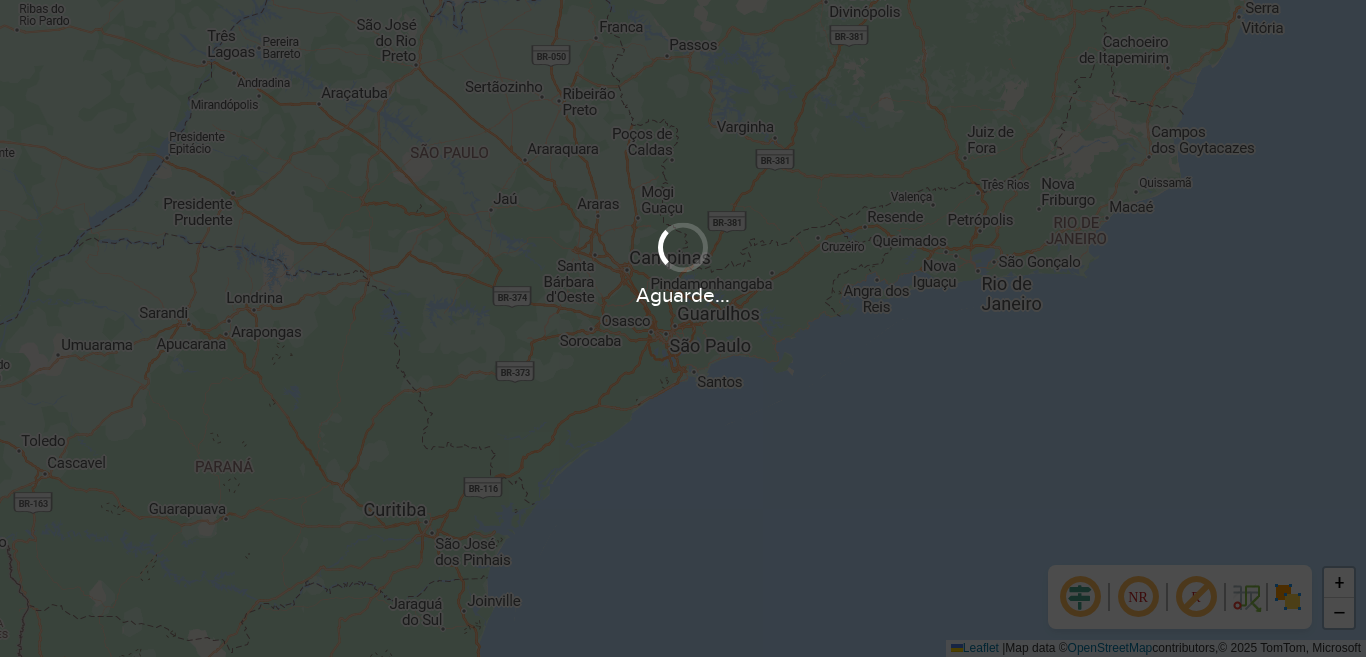 scroll, scrollTop: 0, scrollLeft: 0, axis: both 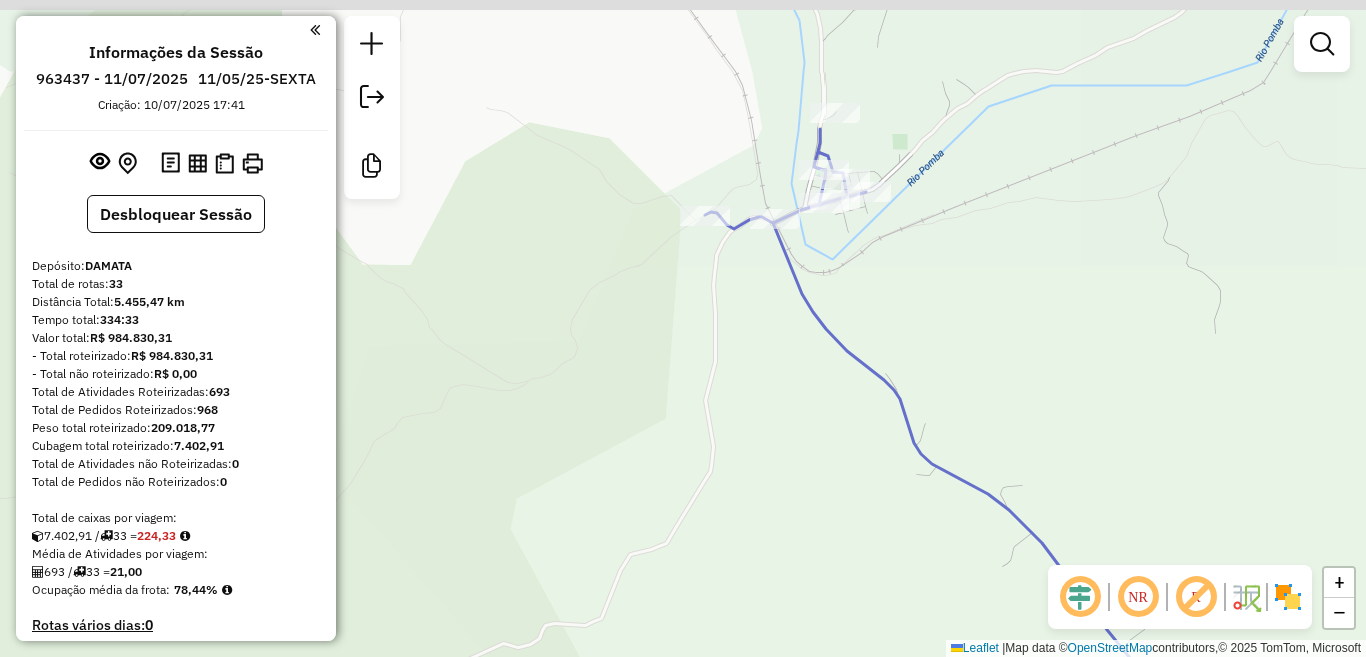drag, startPoint x: 759, startPoint y: 238, endPoint x: 803, endPoint y: 411, distance: 178.5077 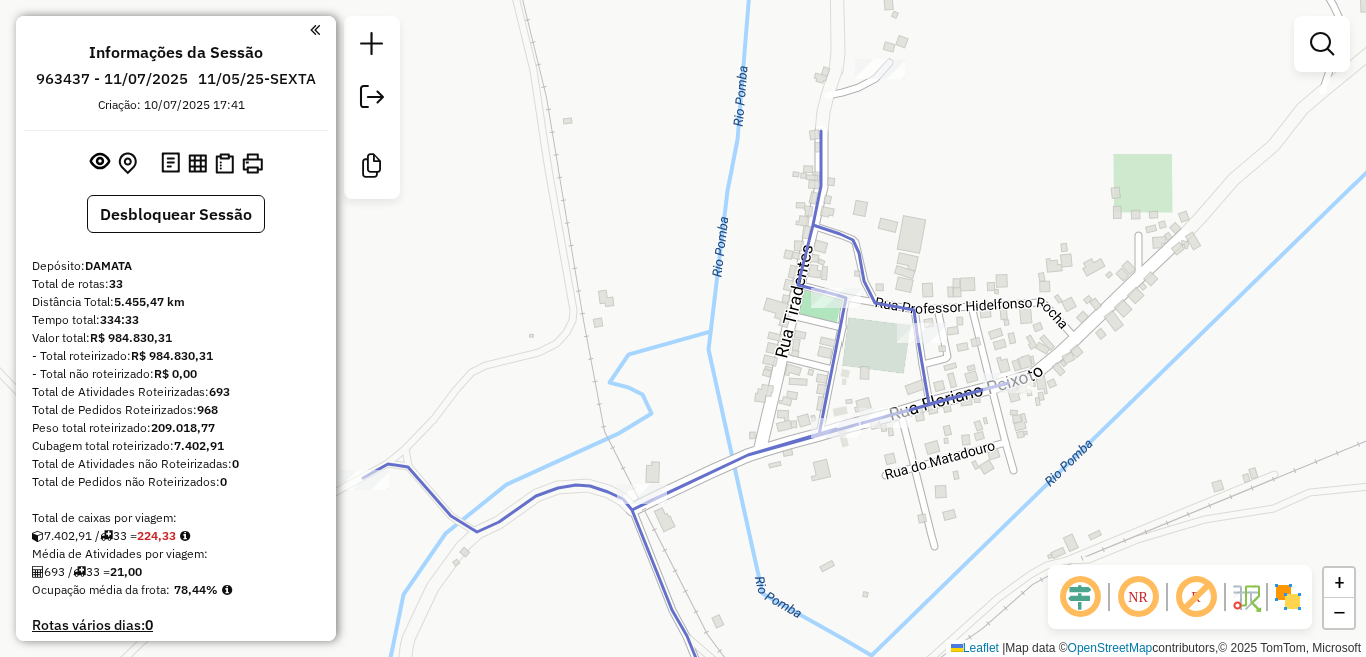 drag, startPoint x: 895, startPoint y: 314, endPoint x: 788, endPoint y: 494, distance: 209.40154 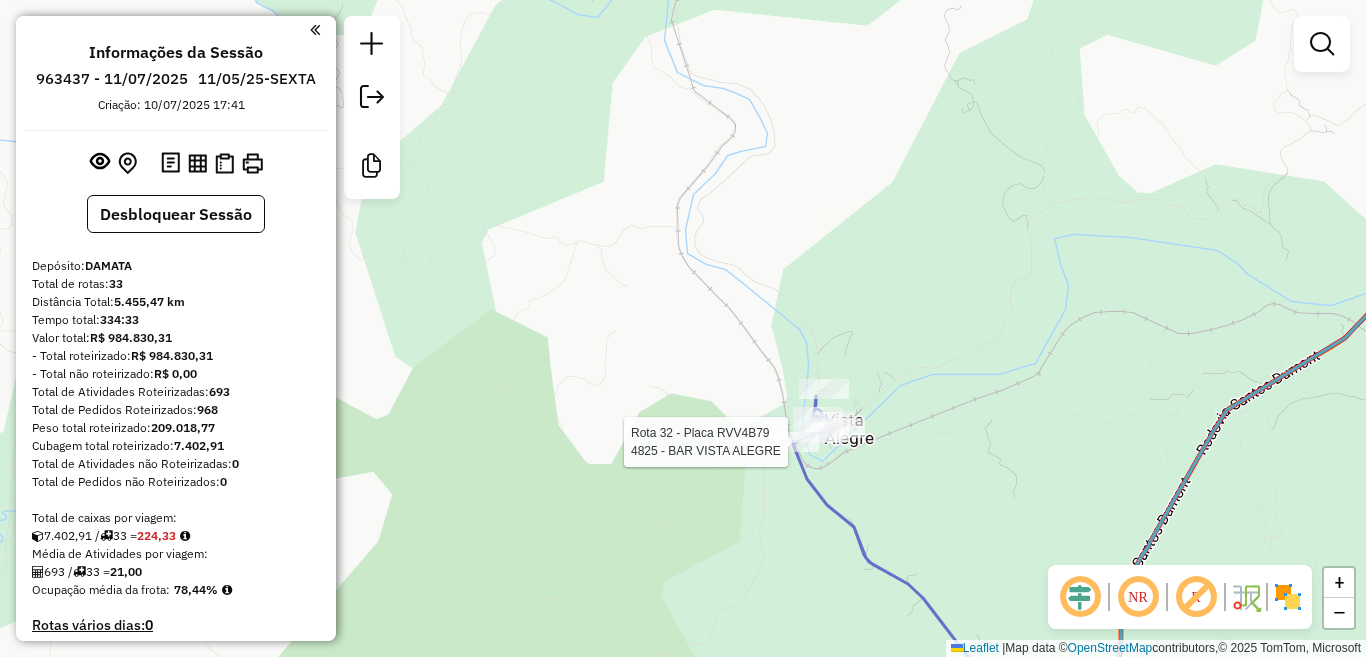 select on "**********" 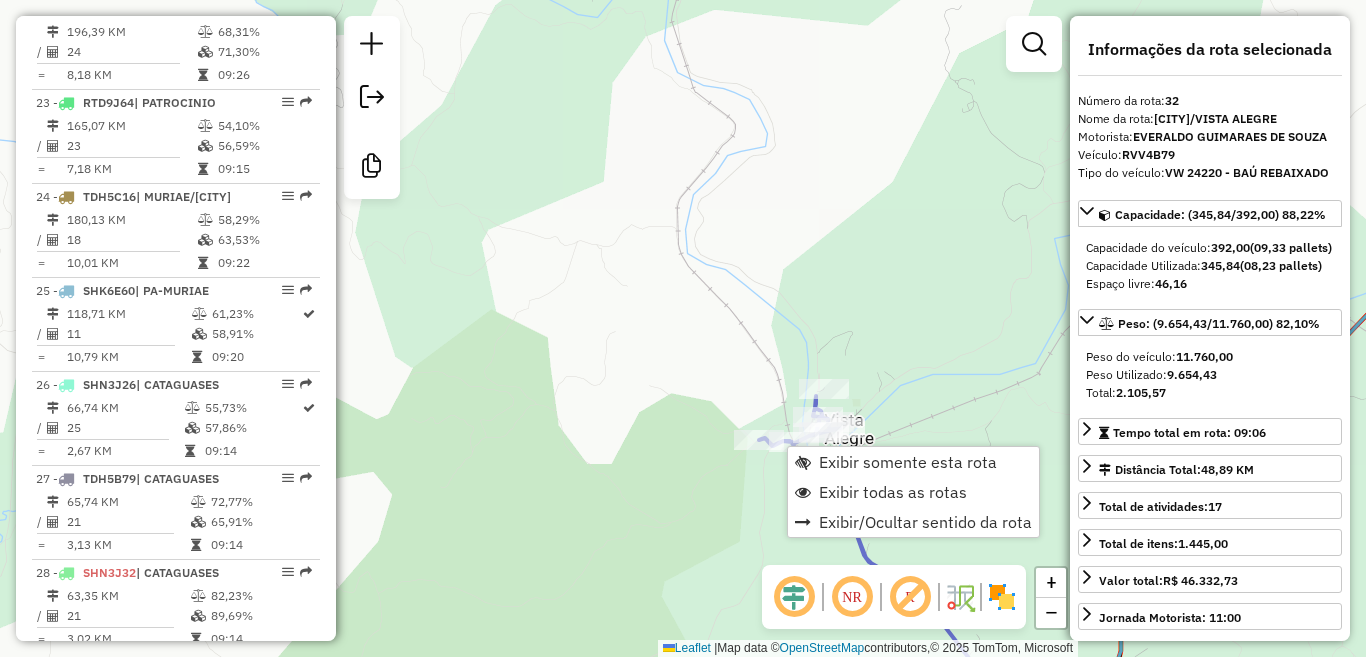 scroll, scrollTop: 3659, scrollLeft: 0, axis: vertical 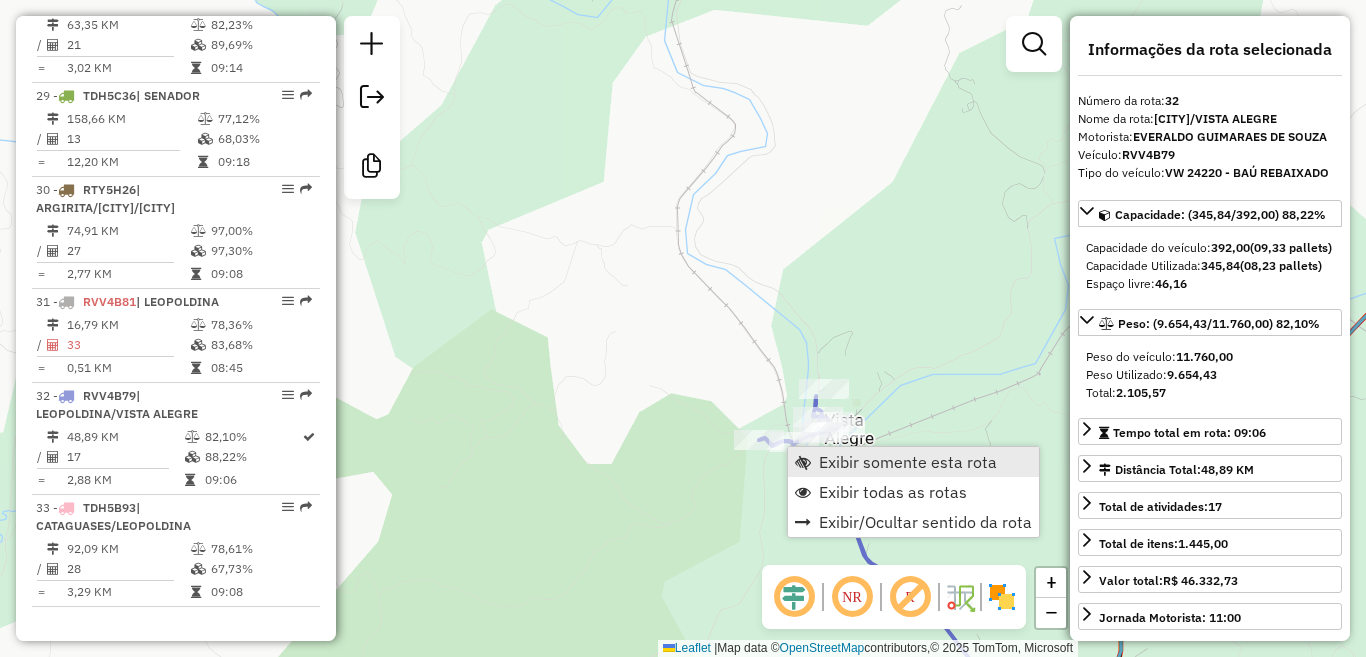 click on "Exibir somente esta rota" at bounding box center (908, 462) 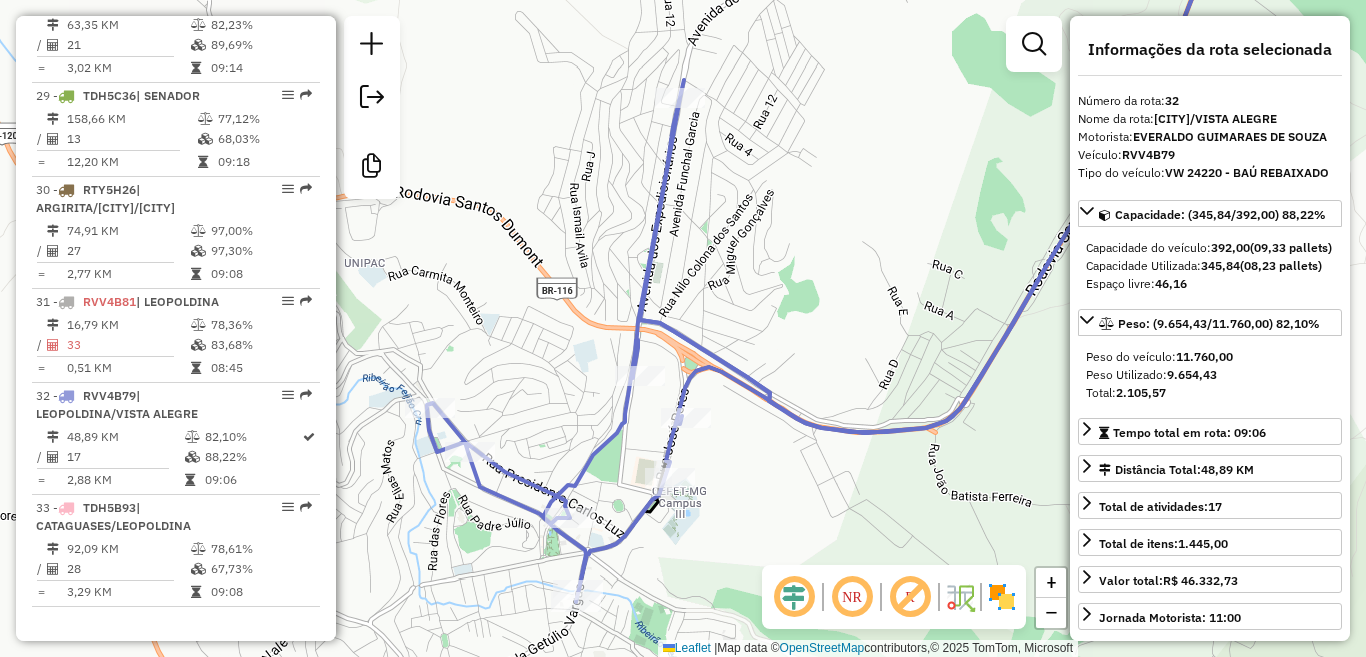 drag, startPoint x: 513, startPoint y: 546, endPoint x: 639, endPoint y: 436, distance: 167.26027 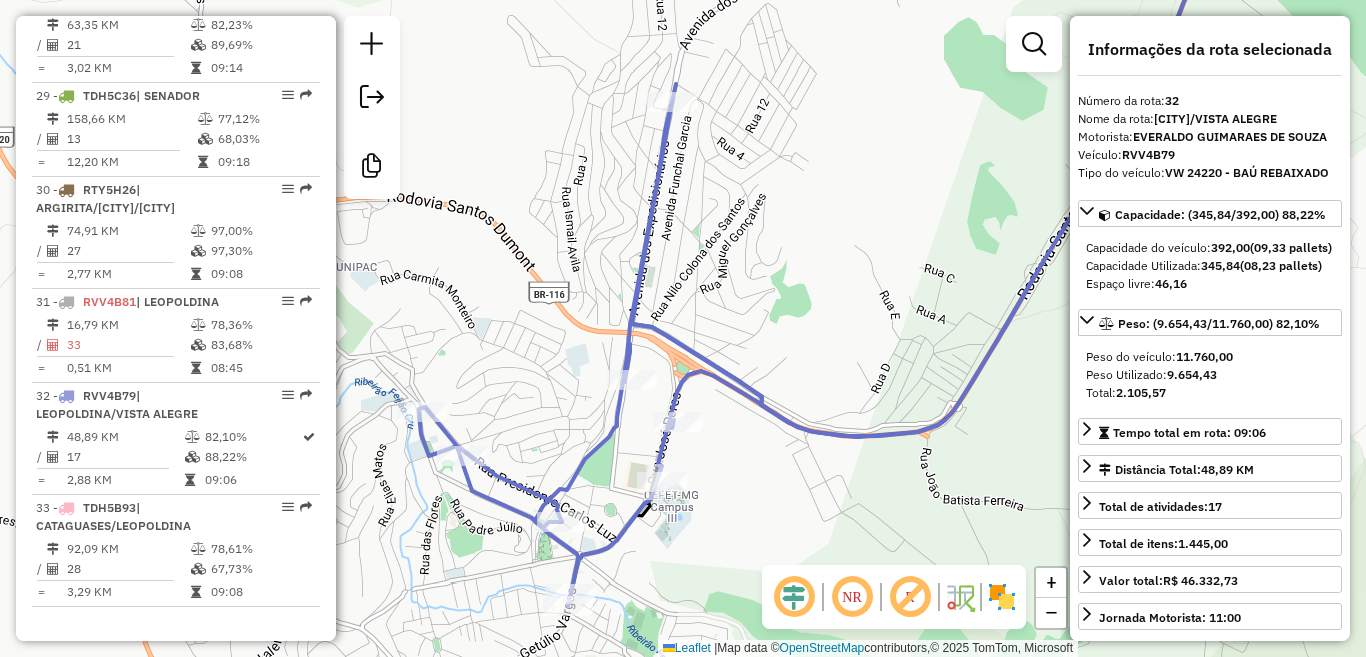 click on "Janela de atendimento Grade de atendimento Capacidade Transportadoras Veículos Cliente Pedidos  Rotas Selecione os dias de semana para filtrar as janelas de atendimento  Seg   Ter   Qua   Qui   Sex   Sáb   Dom  Informe o período da janela de atendimento: De: Até:  Filtrar exatamente a janela do cliente  Considerar janela de atendimento padrão  Selecione os dias de semana para filtrar as grades de atendimento  Seg   Ter   Qua   Qui   Sex   Sáb   Dom   Considerar clientes sem dia de atendimento cadastrado  Clientes fora do dia de atendimento selecionado Filtrar as atividades entre os valores definidos abaixo:  Peso mínimo:   Peso máximo:   Cubagem mínima:   Cubagem máxima:   De:   Até:  Filtrar as atividades entre o tempo de atendimento definido abaixo:  De:   Até:   Considerar capacidade total dos clientes não roteirizados Transportadora: Selecione um ou mais itens Tipo de veículo: Selecione um ou mais itens Veículo: Selecione um ou mais itens Motorista: Selecione um ou mais itens Nome: Rótulo:" 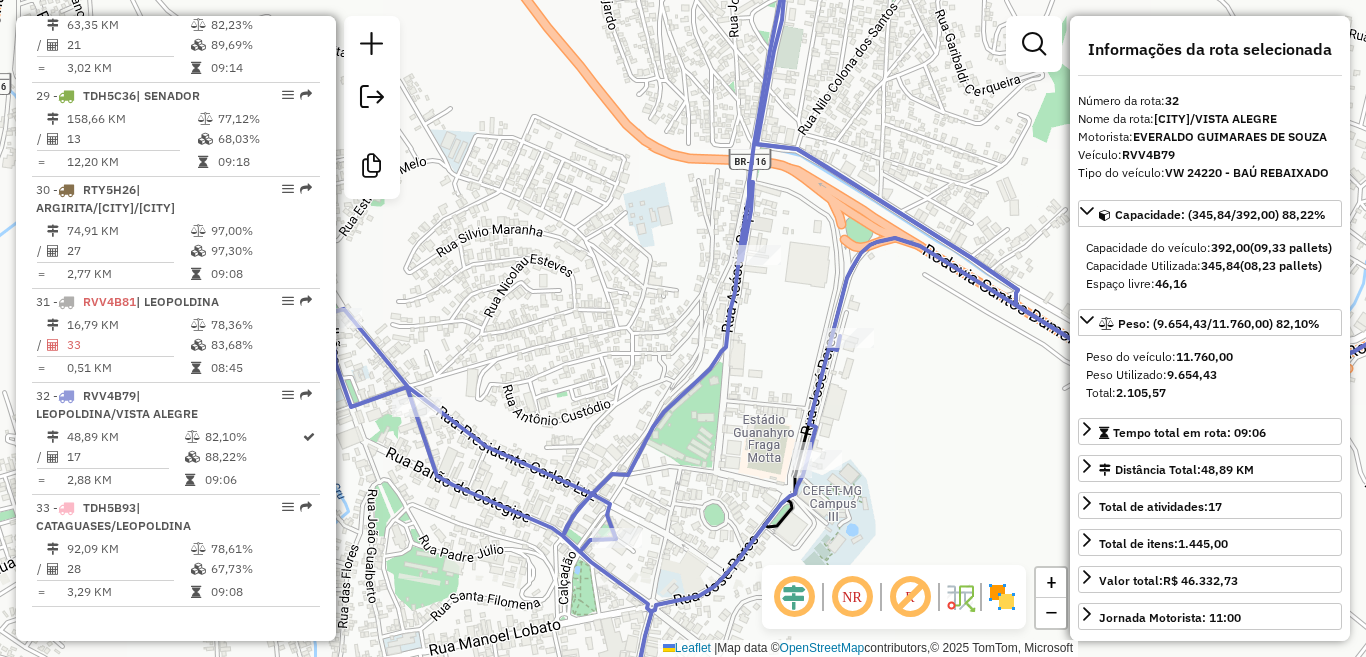 drag, startPoint x: 574, startPoint y: 476, endPoint x: 678, endPoint y: 441, distance: 109.73149 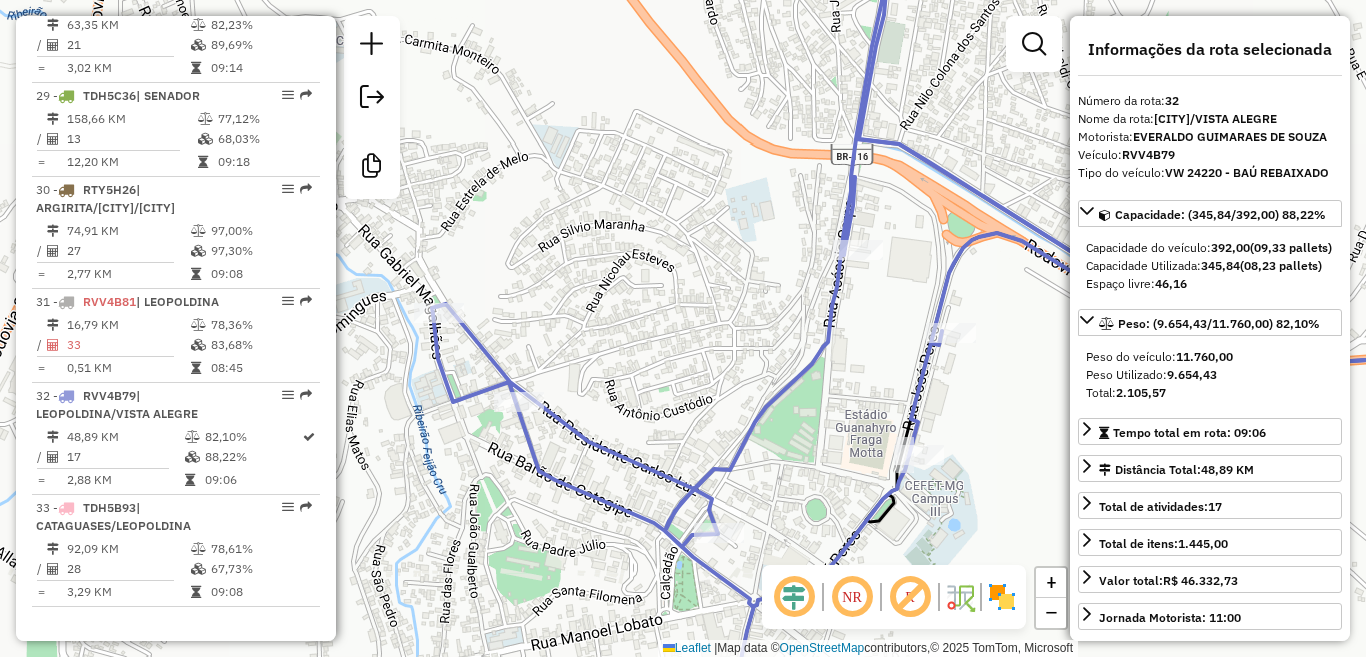 drag, startPoint x: 473, startPoint y: 437, endPoint x: 575, endPoint y: 432, distance: 102.122475 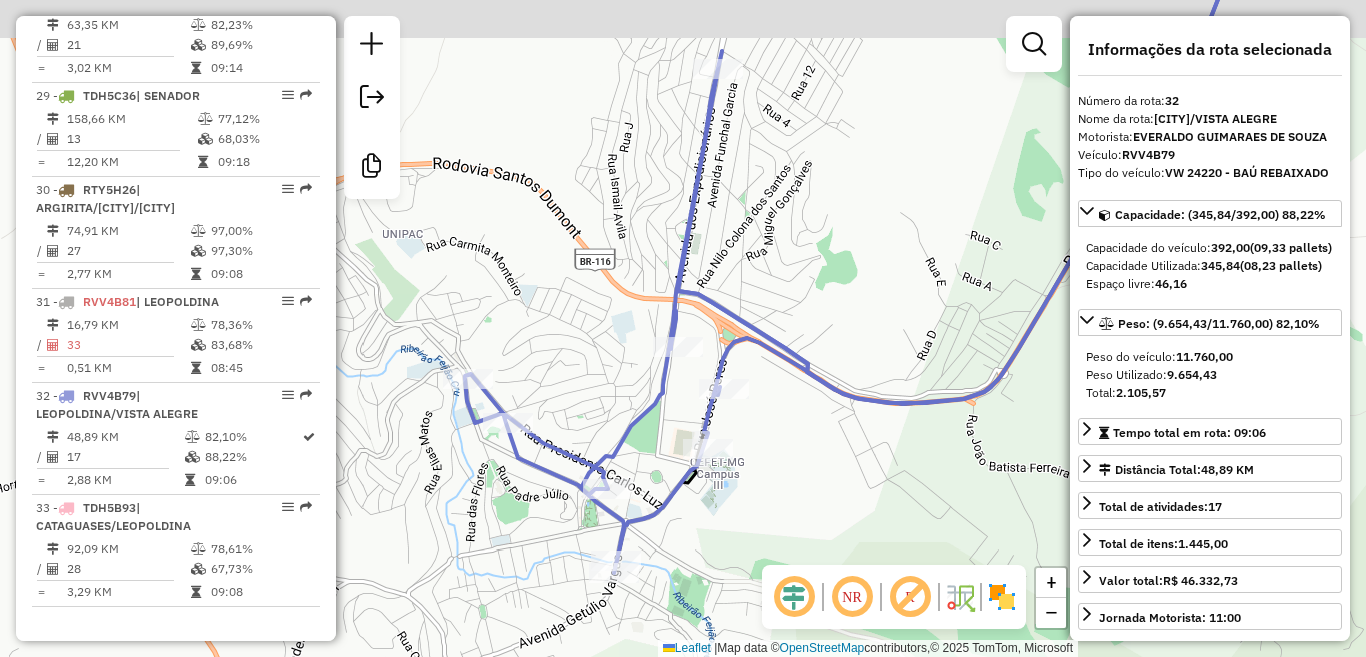 drag, startPoint x: 923, startPoint y: 233, endPoint x: 722, endPoint y: 280, distance: 206.4219 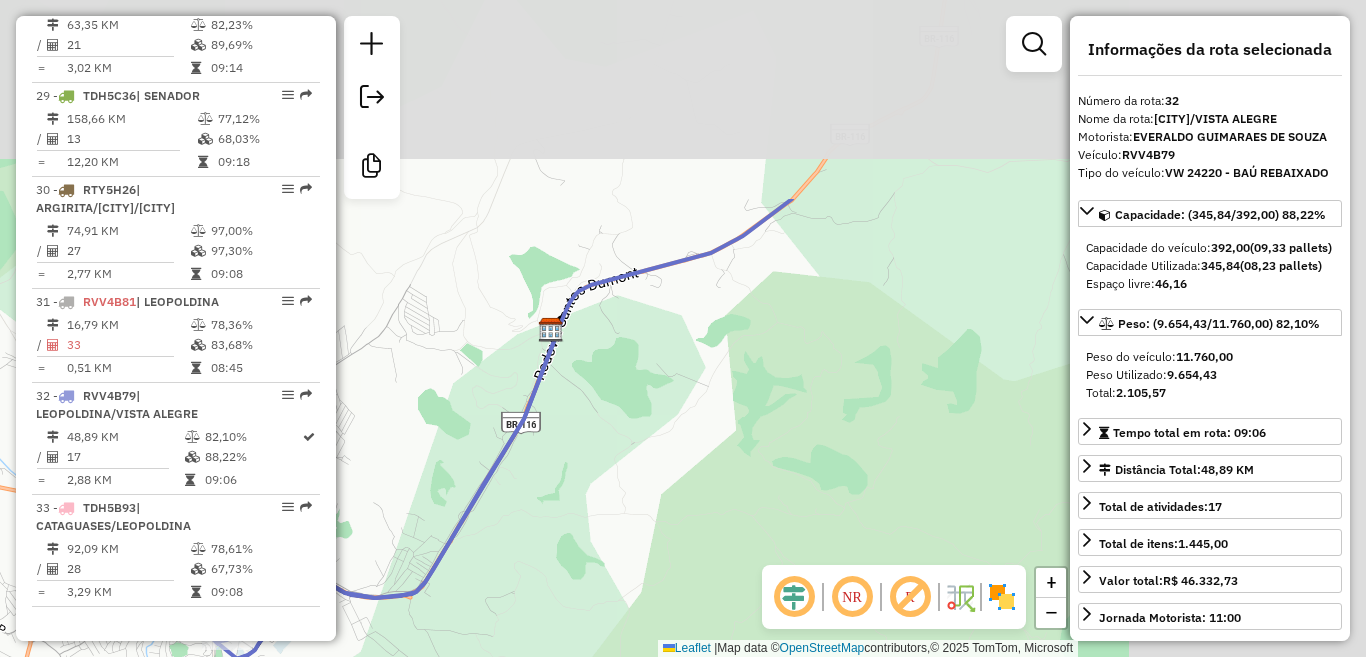 drag, startPoint x: 943, startPoint y: 221, endPoint x: 559, endPoint y: 433, distance: 438.63425 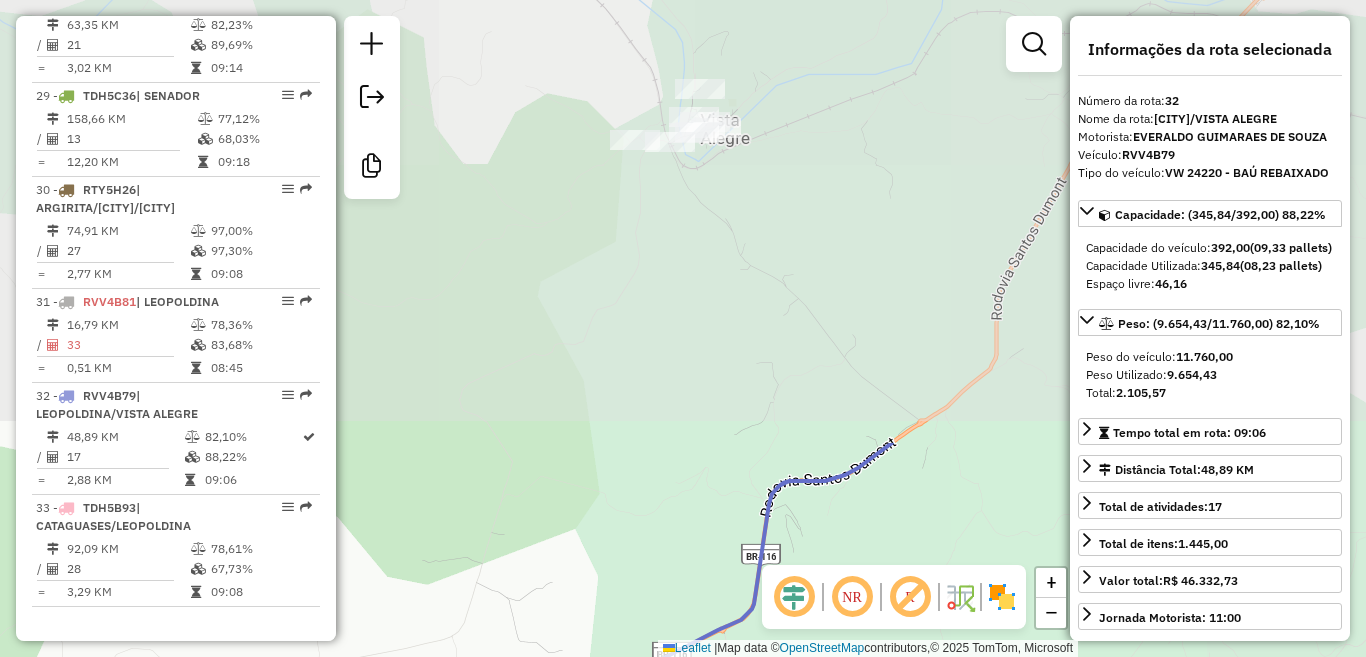 drag, startPoint x: 781, startPoint y: 187, endPoint x: 674, endPoint y: 616, distance: 442.14252 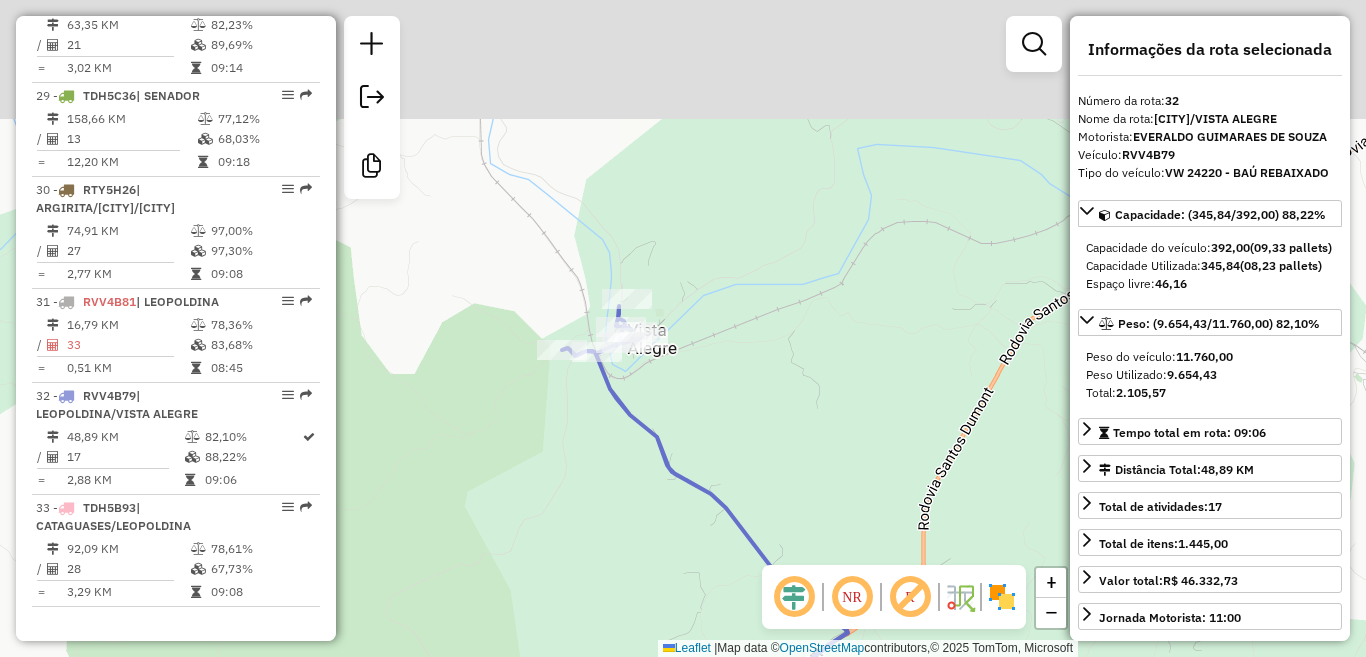 drag, startPoint x: 703, startPoint y: 177, endPoint x: 647, endPoint y: 363, distance: 194.24727 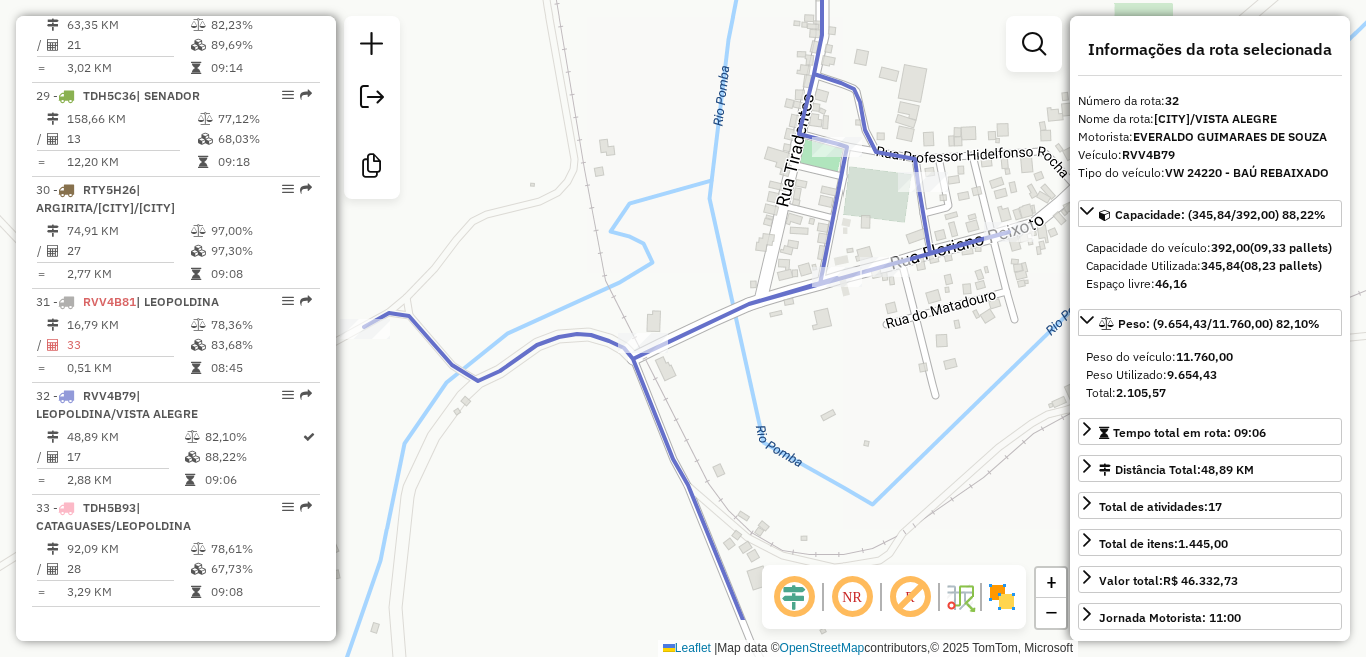 drag, startPoint x: 497, startPoint y: 396, endPoint x: 787, endPoint y: 193, distance: 353.9901 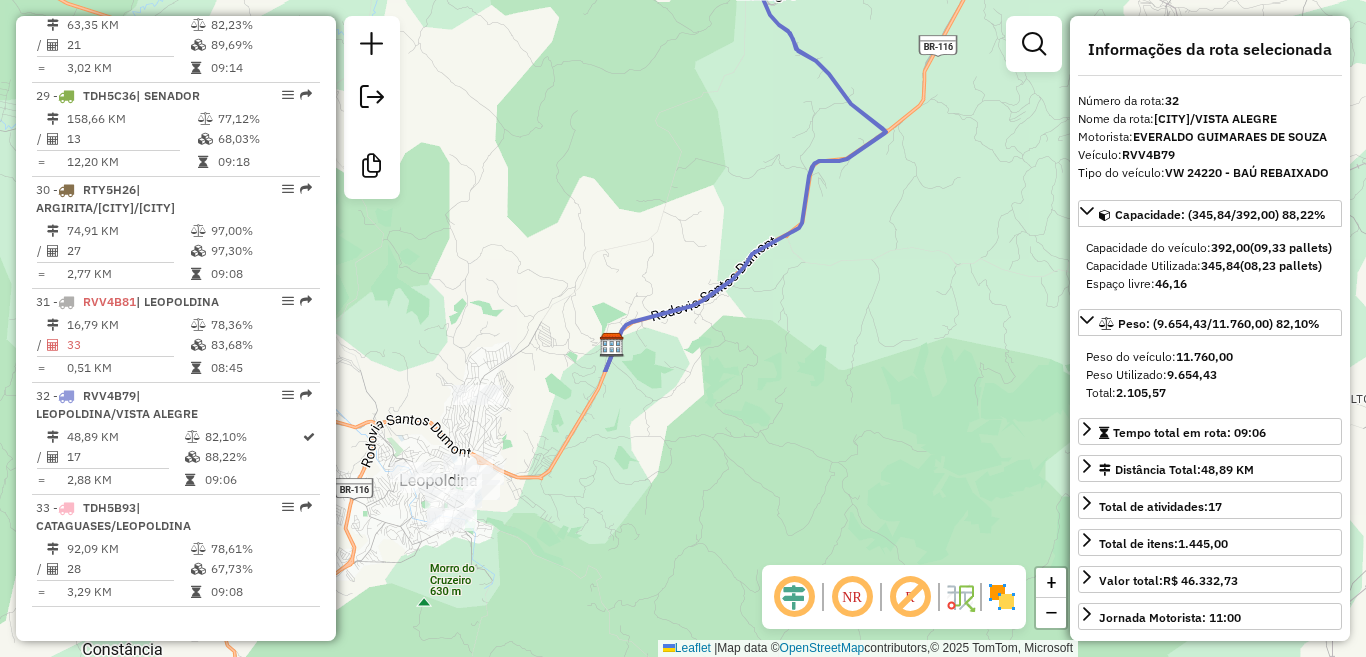 drag, startPoint x: 880, startPoint y: 519, endPoint x: 787, endPoint y: 169, distance: 362.145 